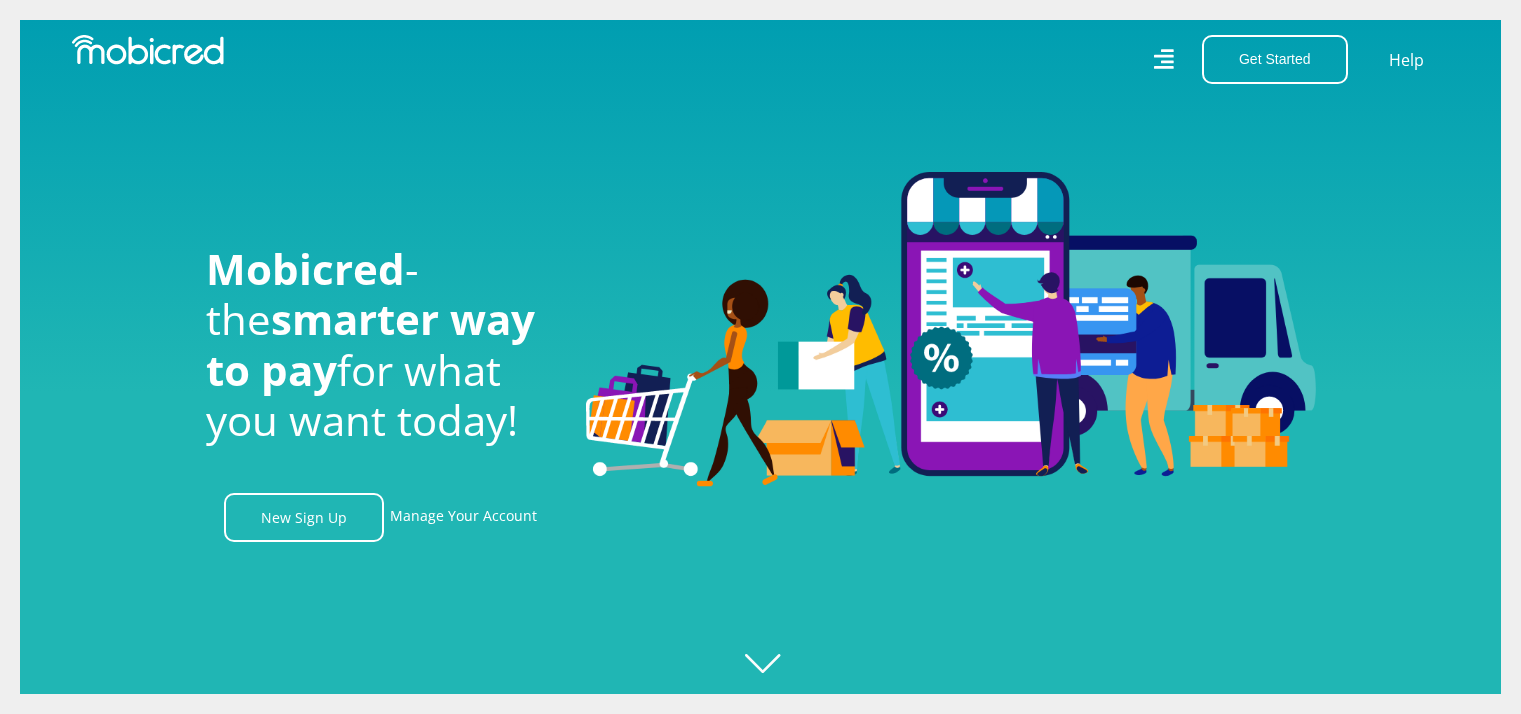 scroll, scrollTop: 0, scrollLeft: 0, axis: both 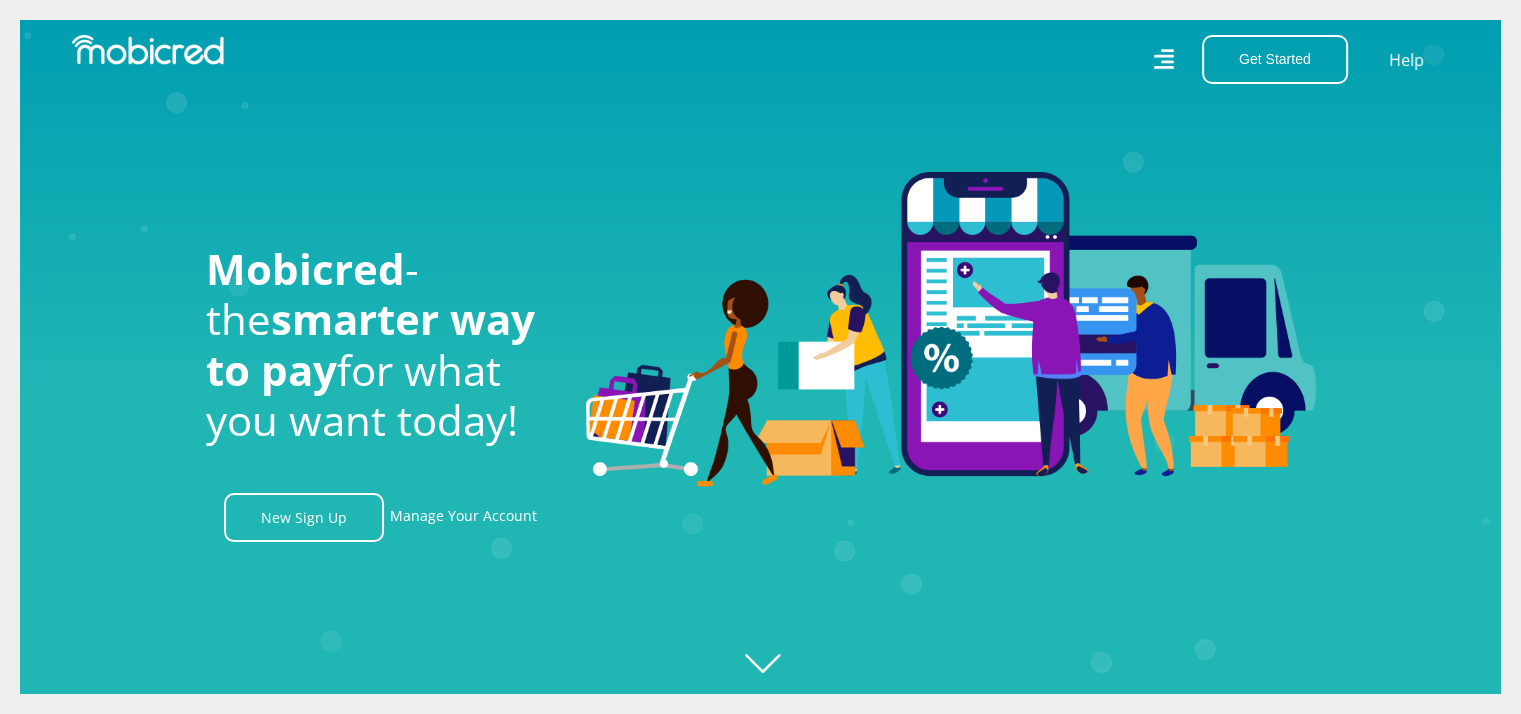 click on "Get Started
Open an Account
Account Holder Login
Help" at bounding box center (1113, 59) 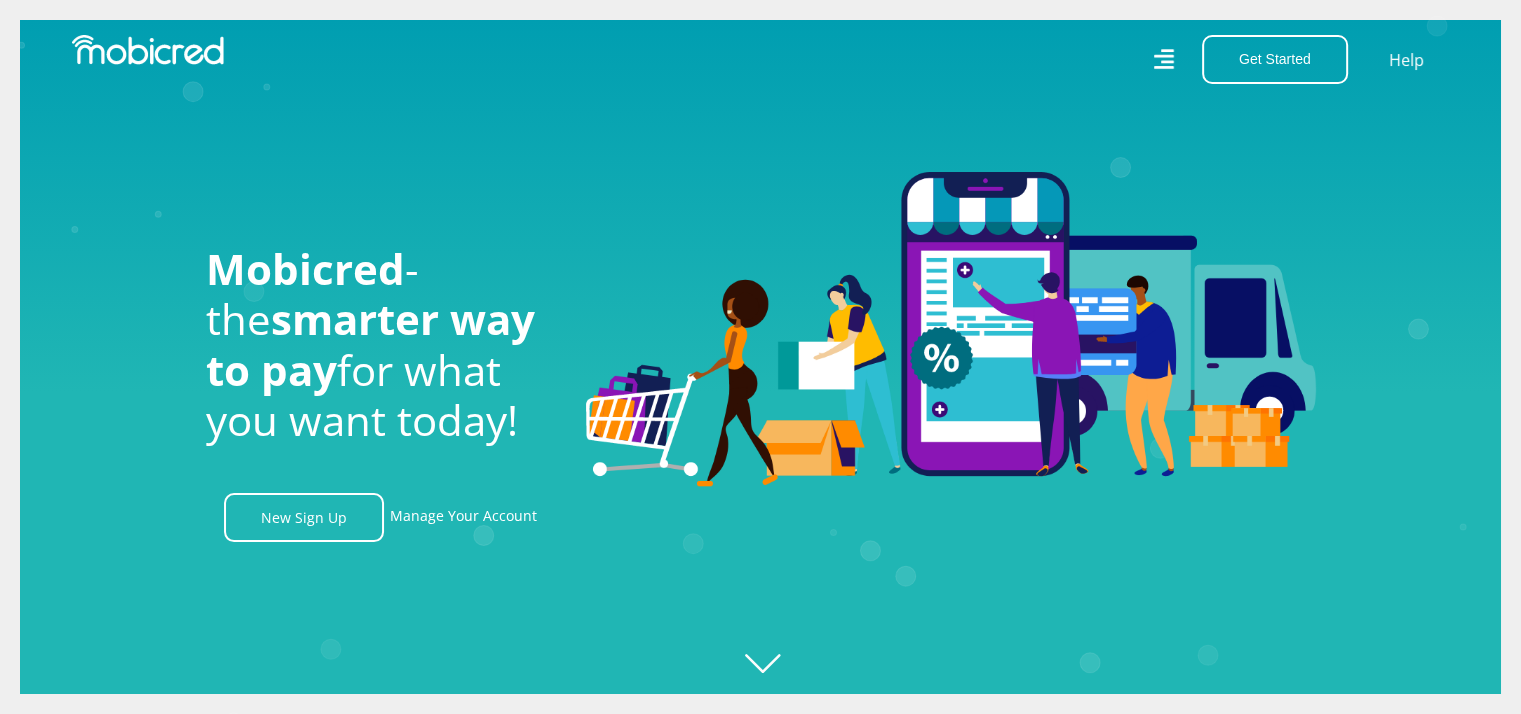 click 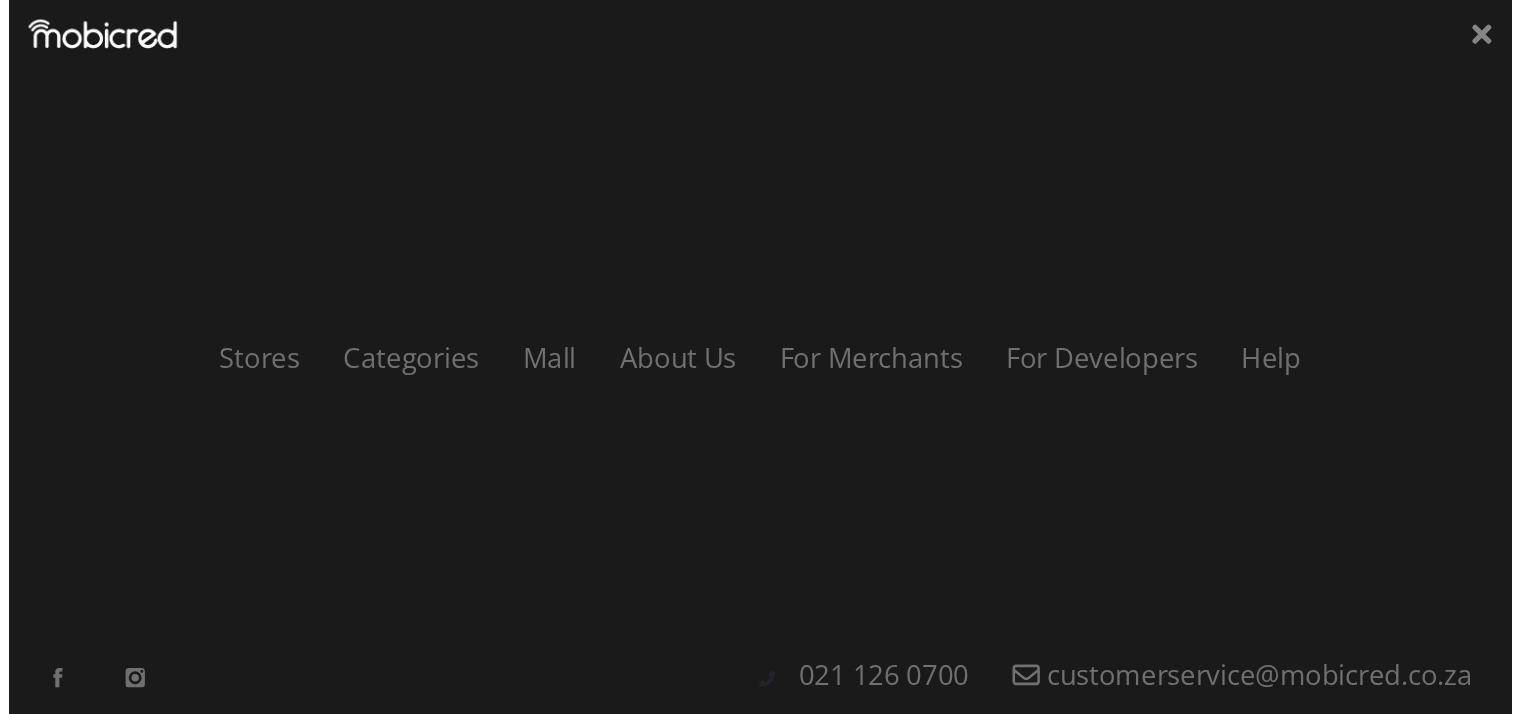 scroll, scrollTop: 0, scrollLeft: 3704, axis: horizontal 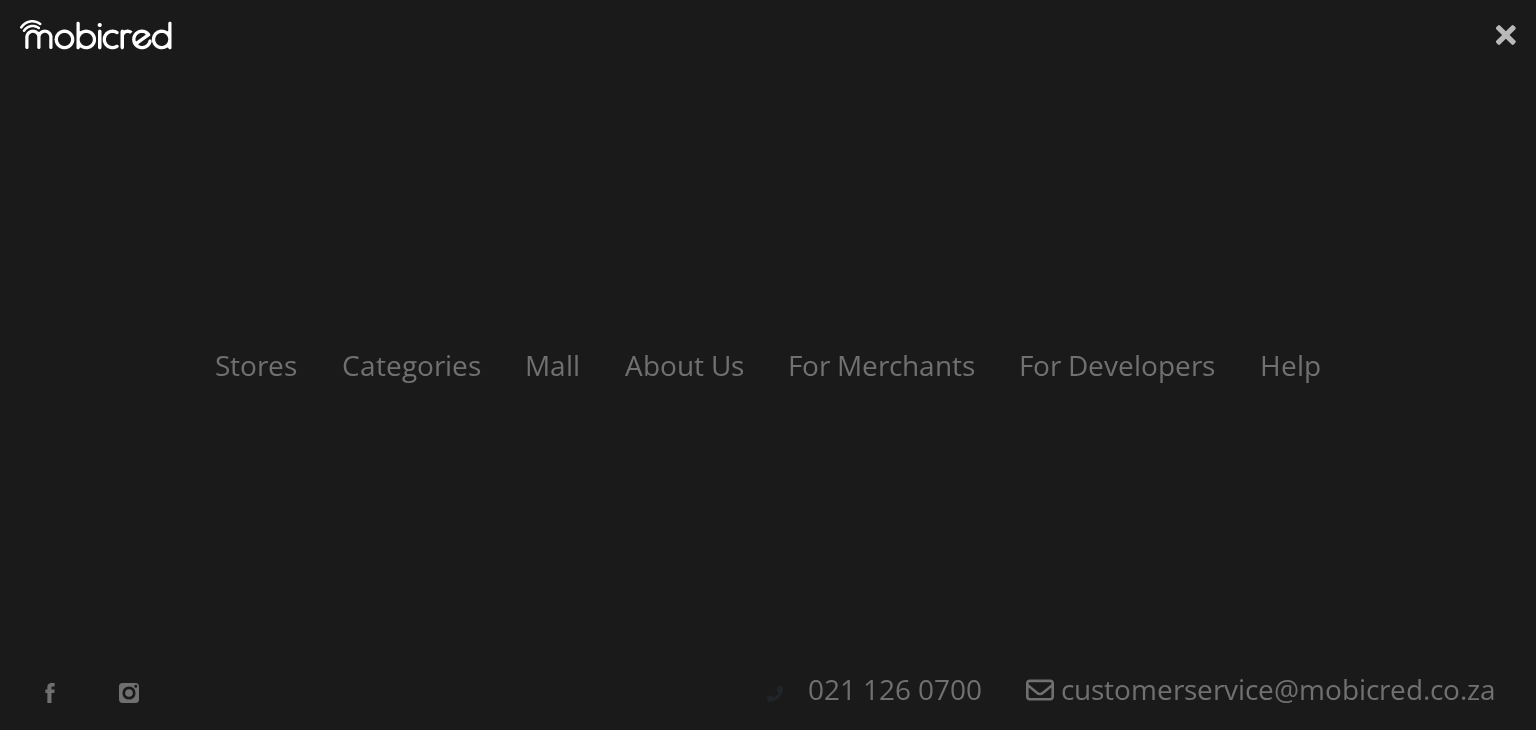 click 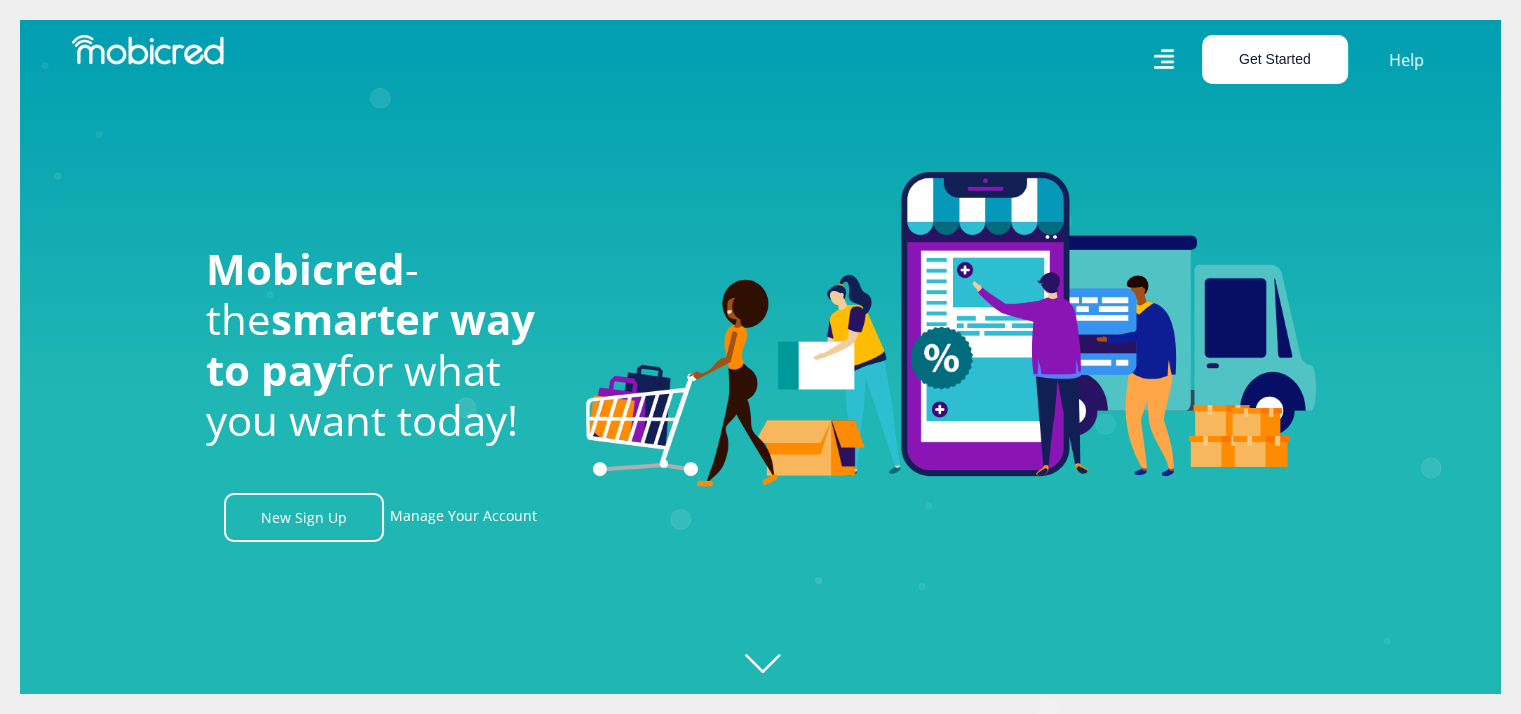scroll, scrollTop: 0, scrollLeft: 4560, axis: horizontal 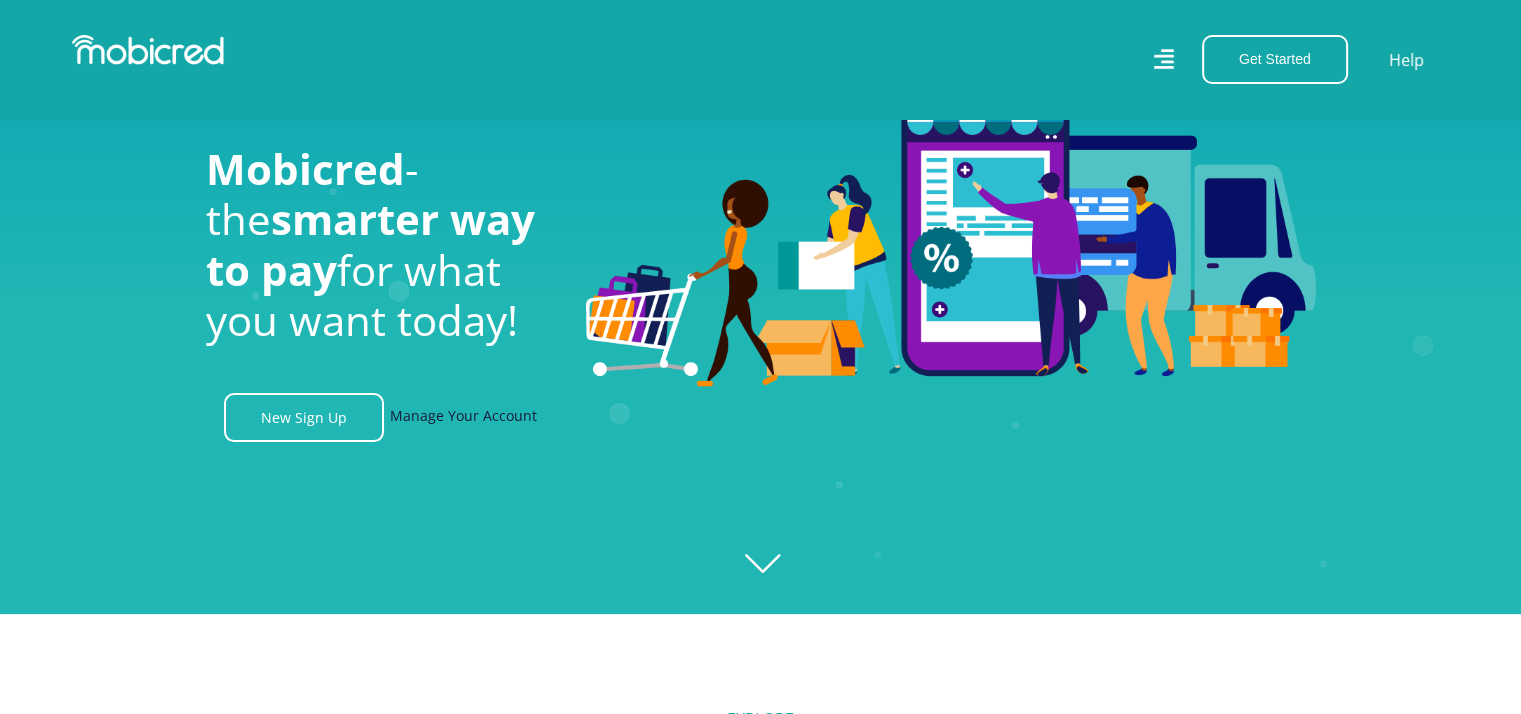 click on "Manage Your Account" at bounding box center (463, 417) 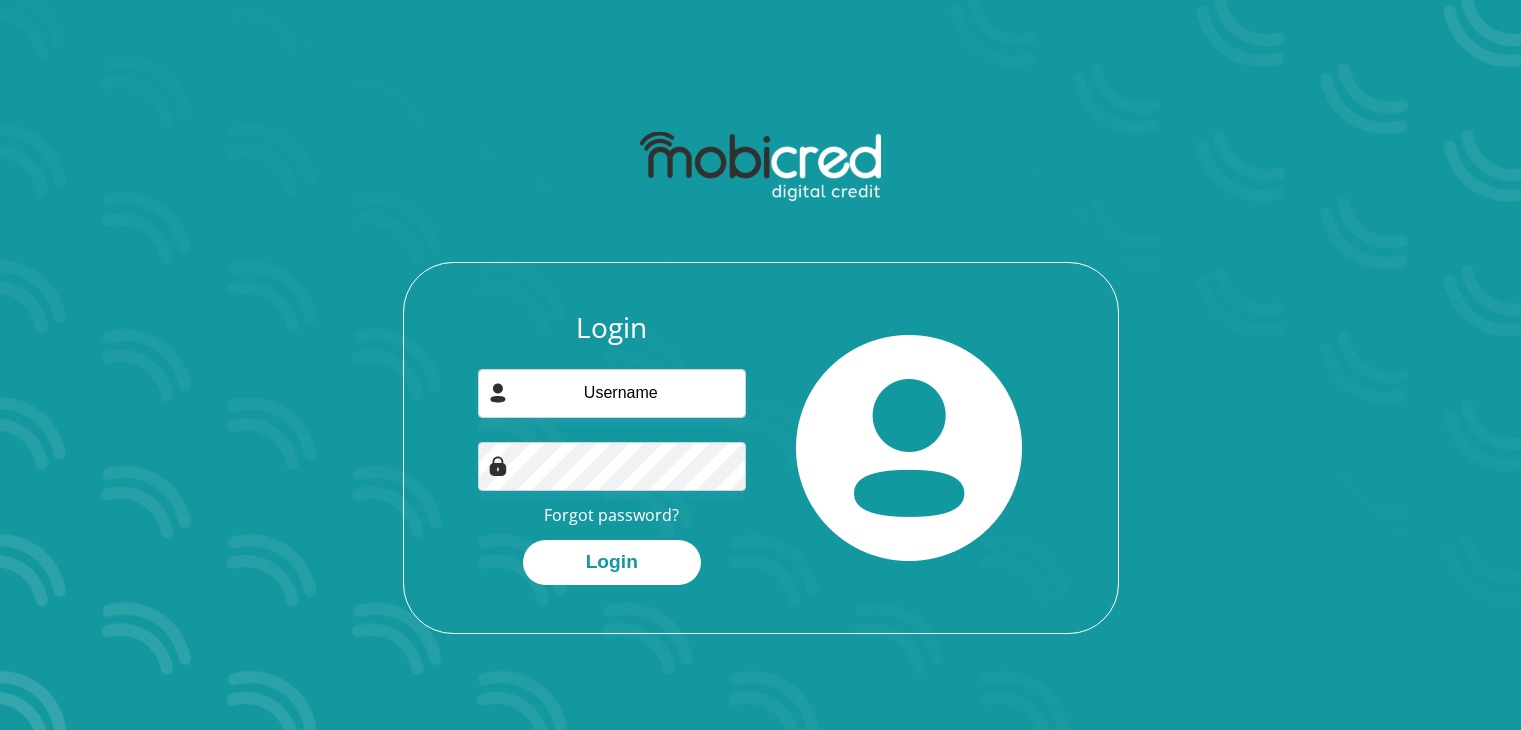 scroll, scrollTop: 0, scrollLeft: 0, axis: both 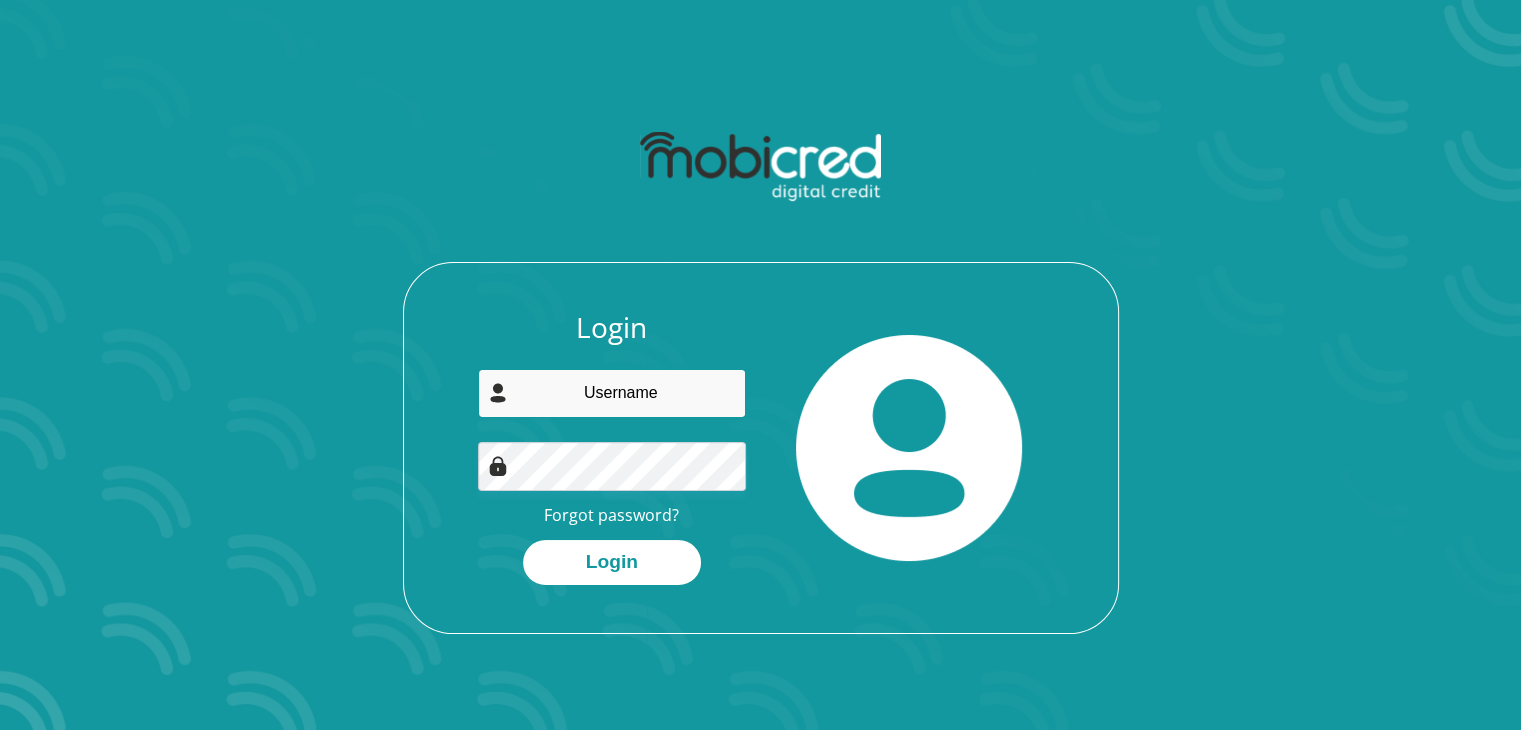 click at bounding box center [612, 393] 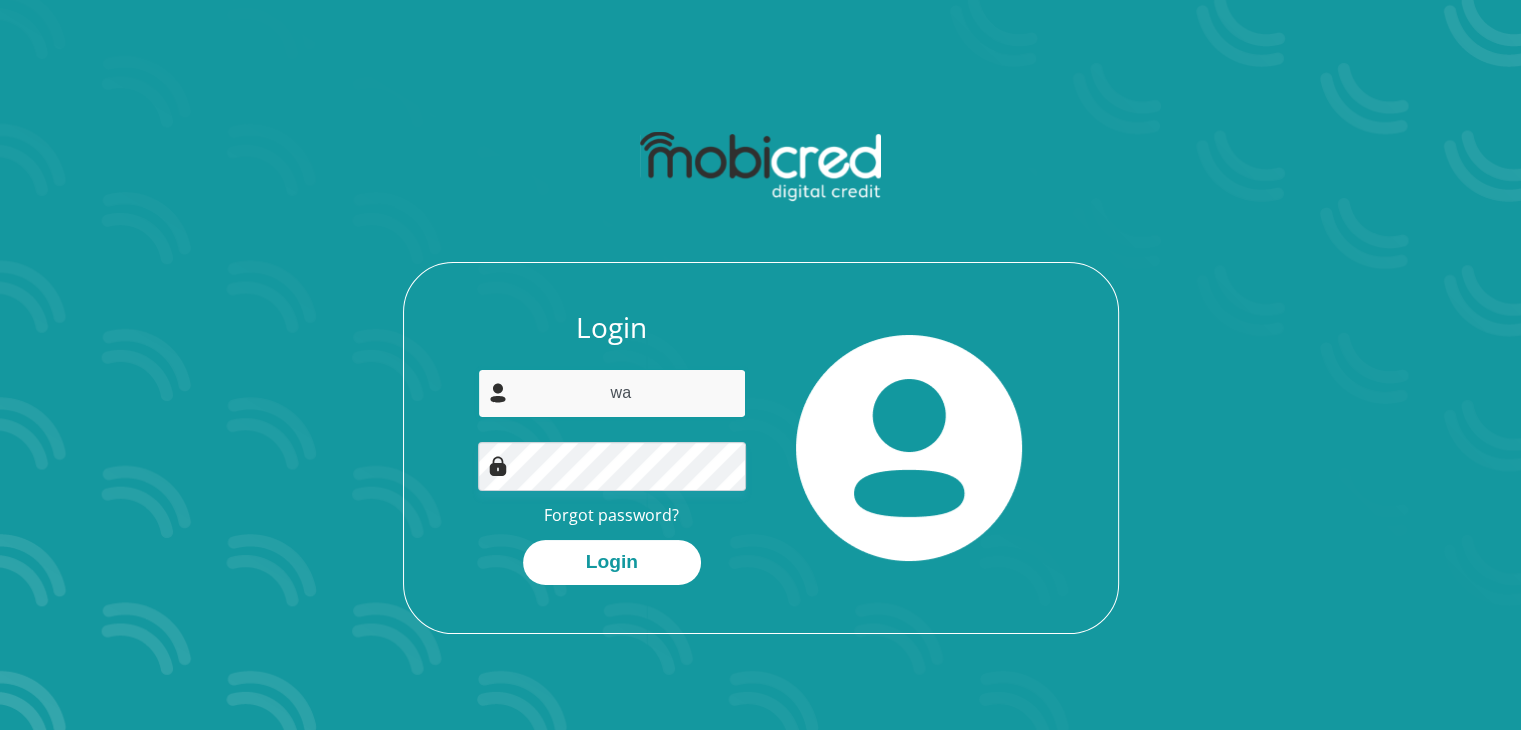 type on "[USERNAME]@[DOMAIN]" 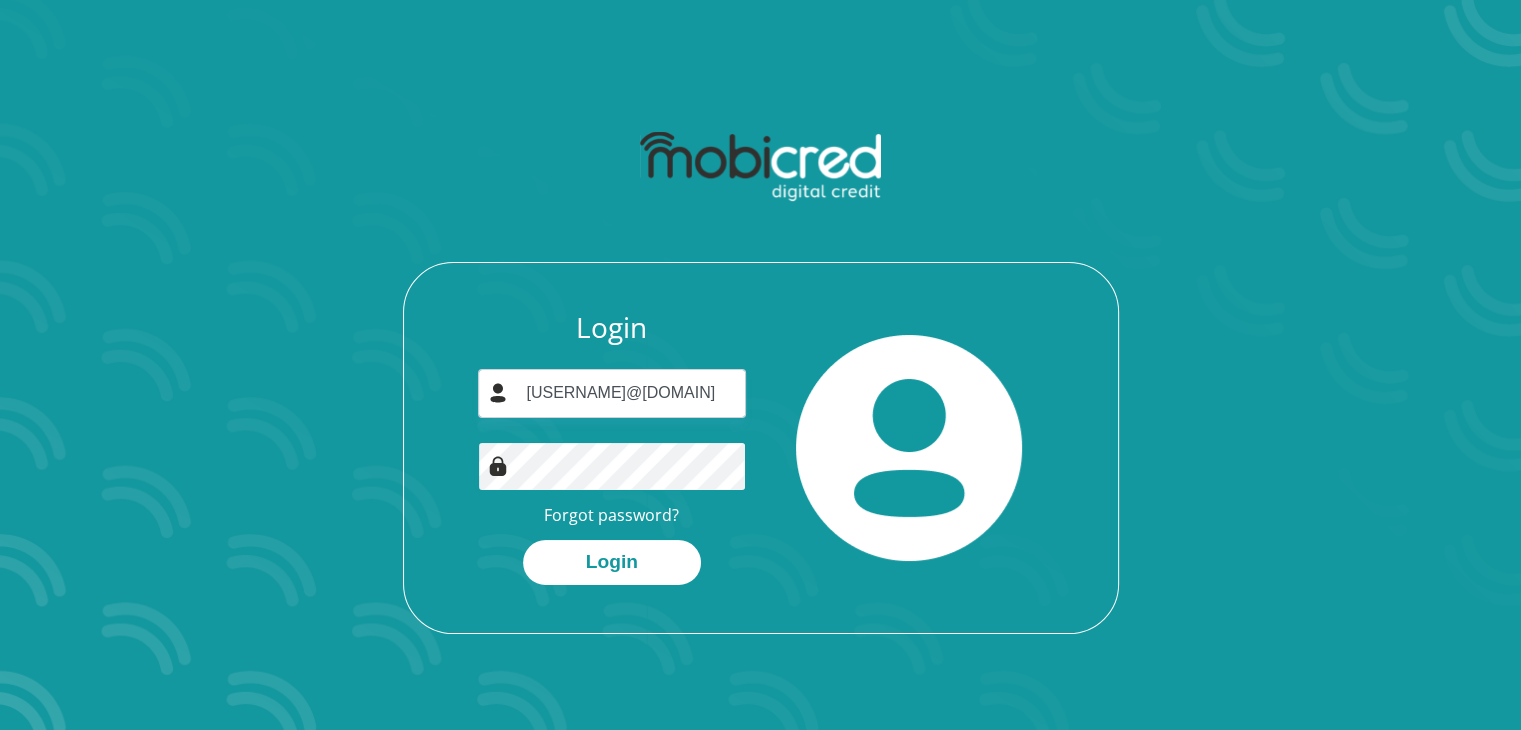 click on "Login" at bounding box center (612, 562) 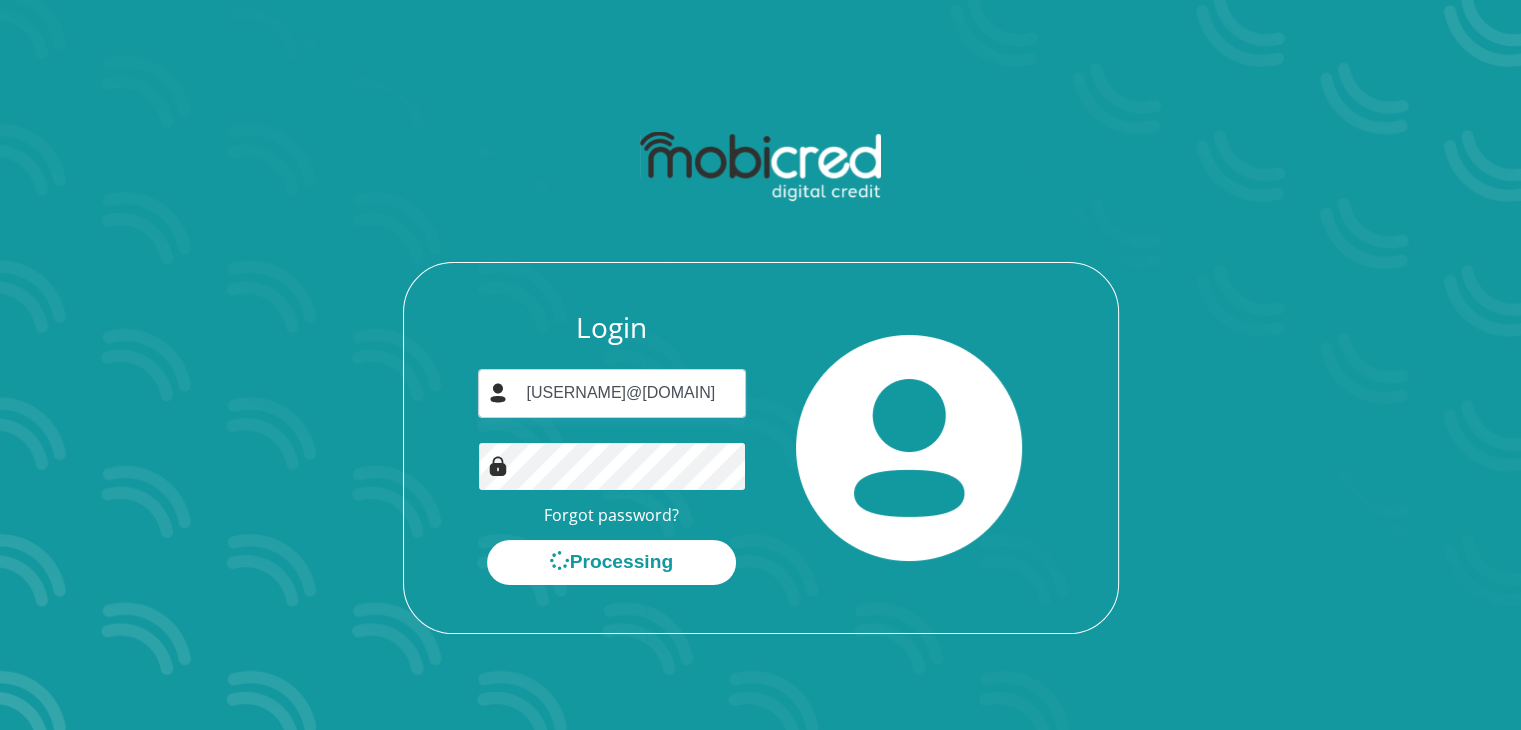 scroll, scrollTop: 0, scrollLeft: 0, axis: both 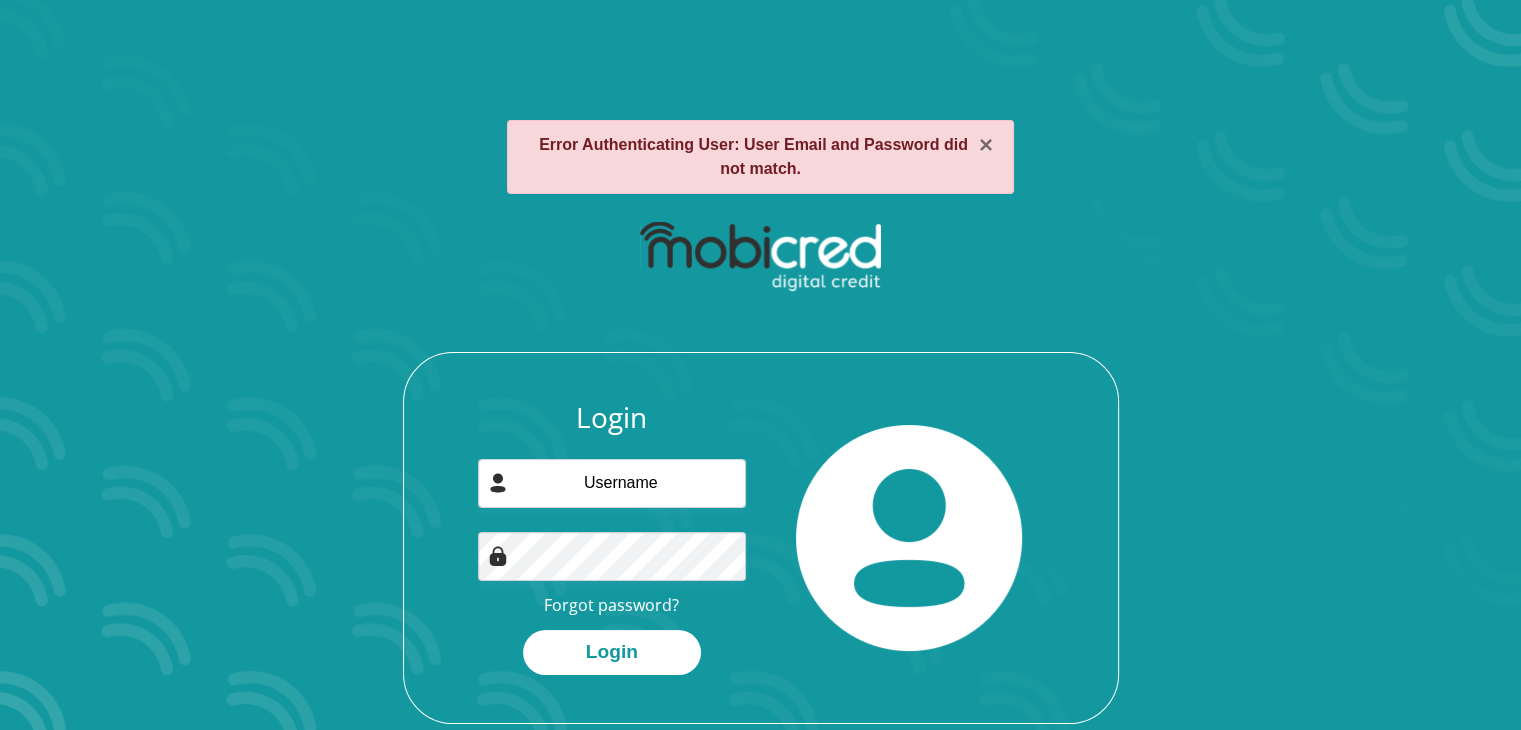 click on "Login
Forgot password?
Login" at bounding box center [612, 538] 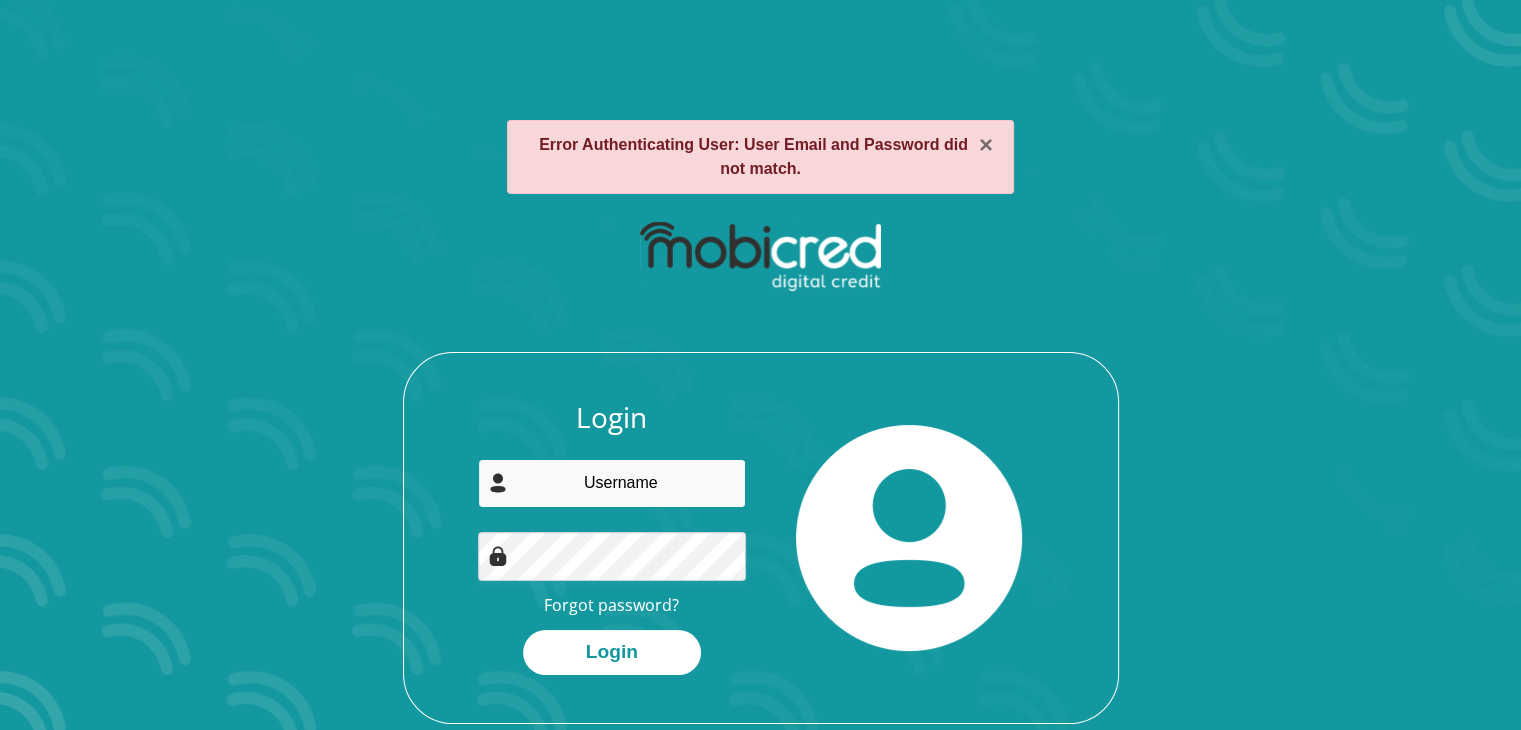 click at bounding box center [612, 483] 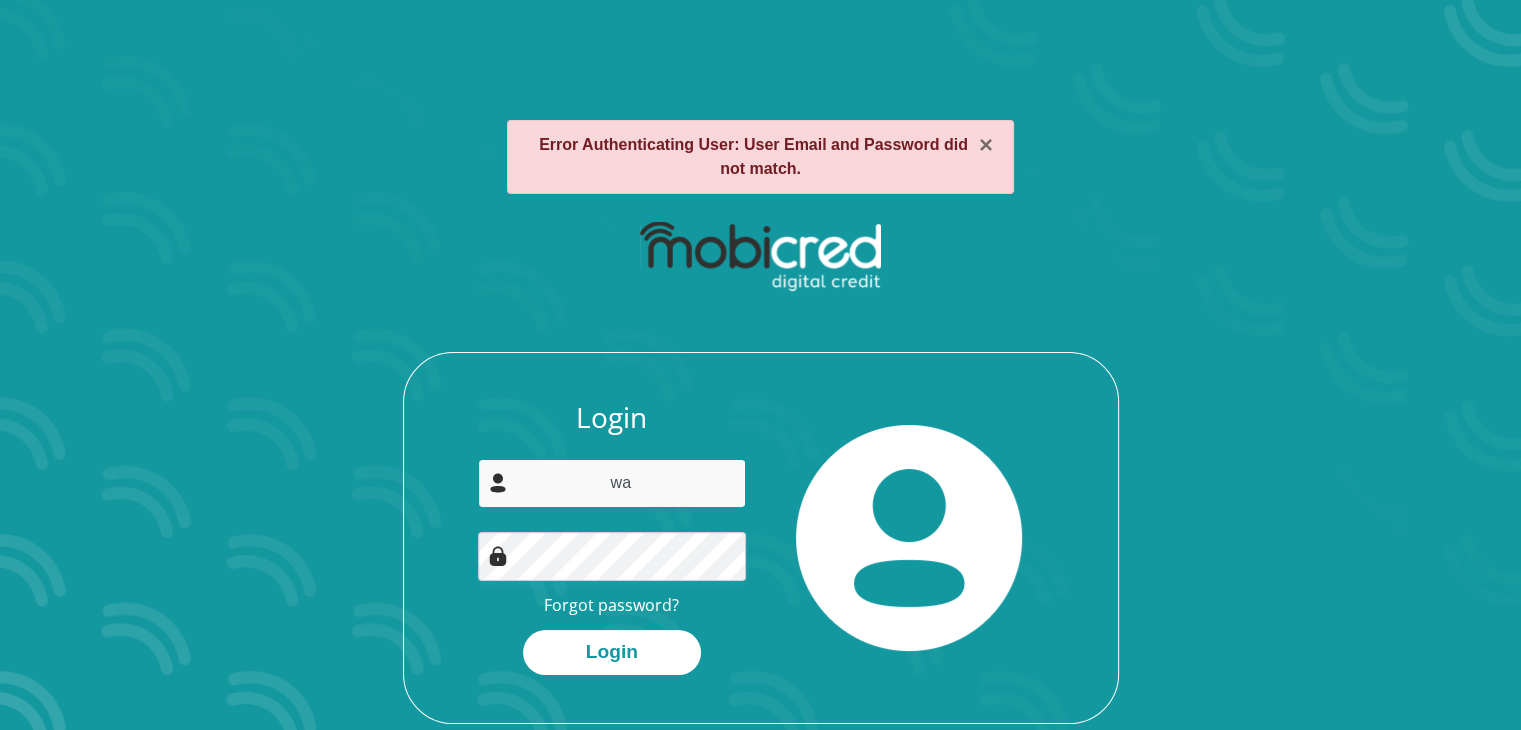 type on "waynesdh58@gmail.com" 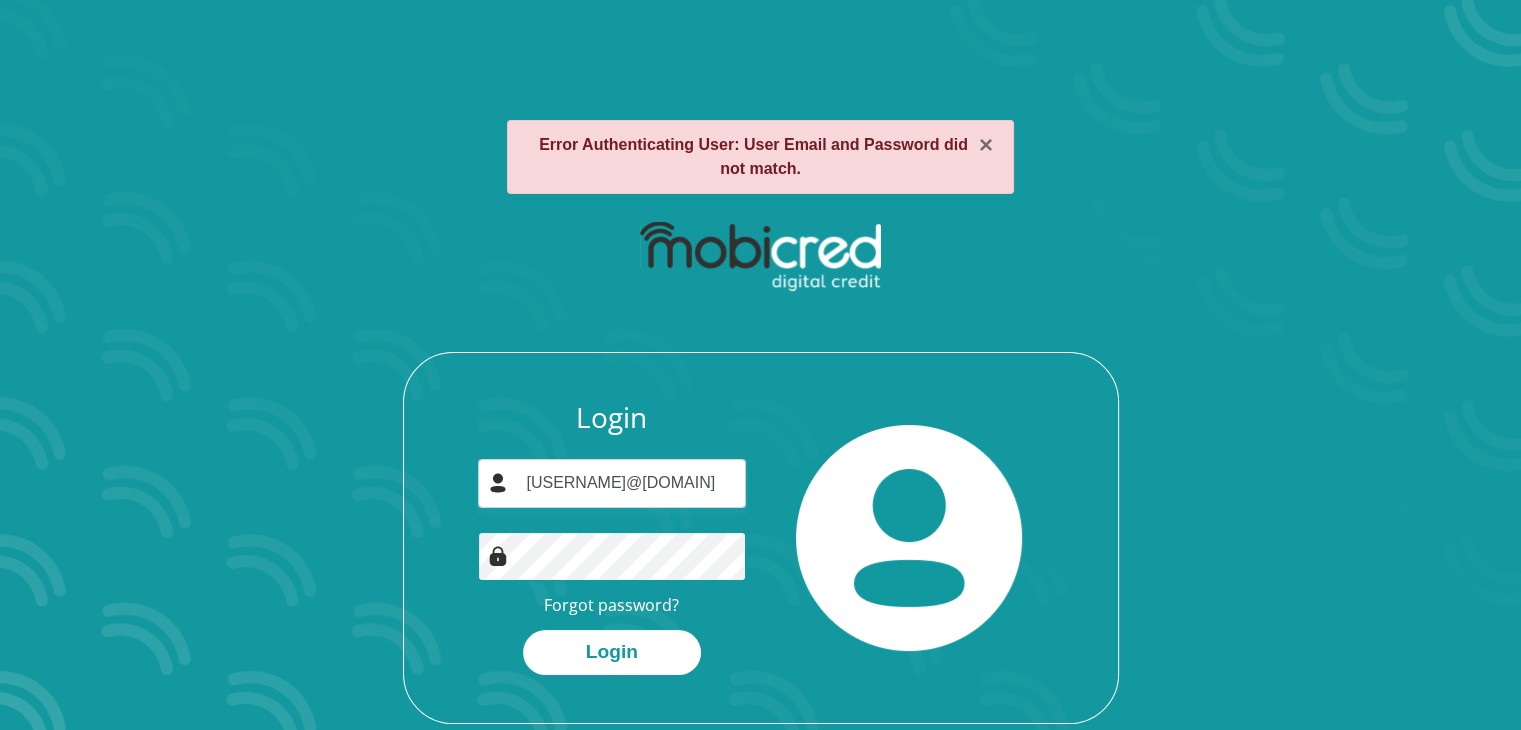 click on "Login" at bounding box center [612, 652] 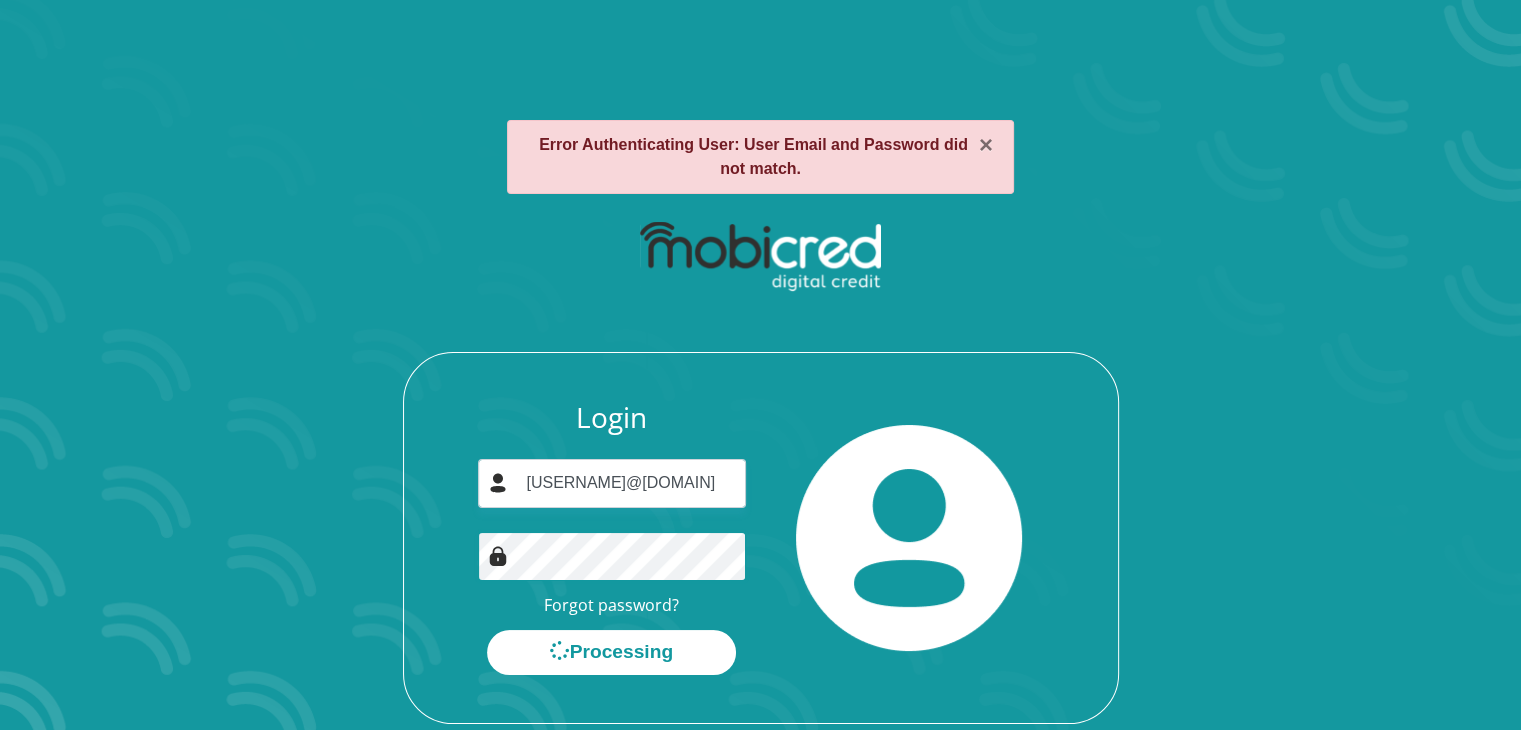 scroll, scrollTop: 0, scrollLeft: 0, axis: both 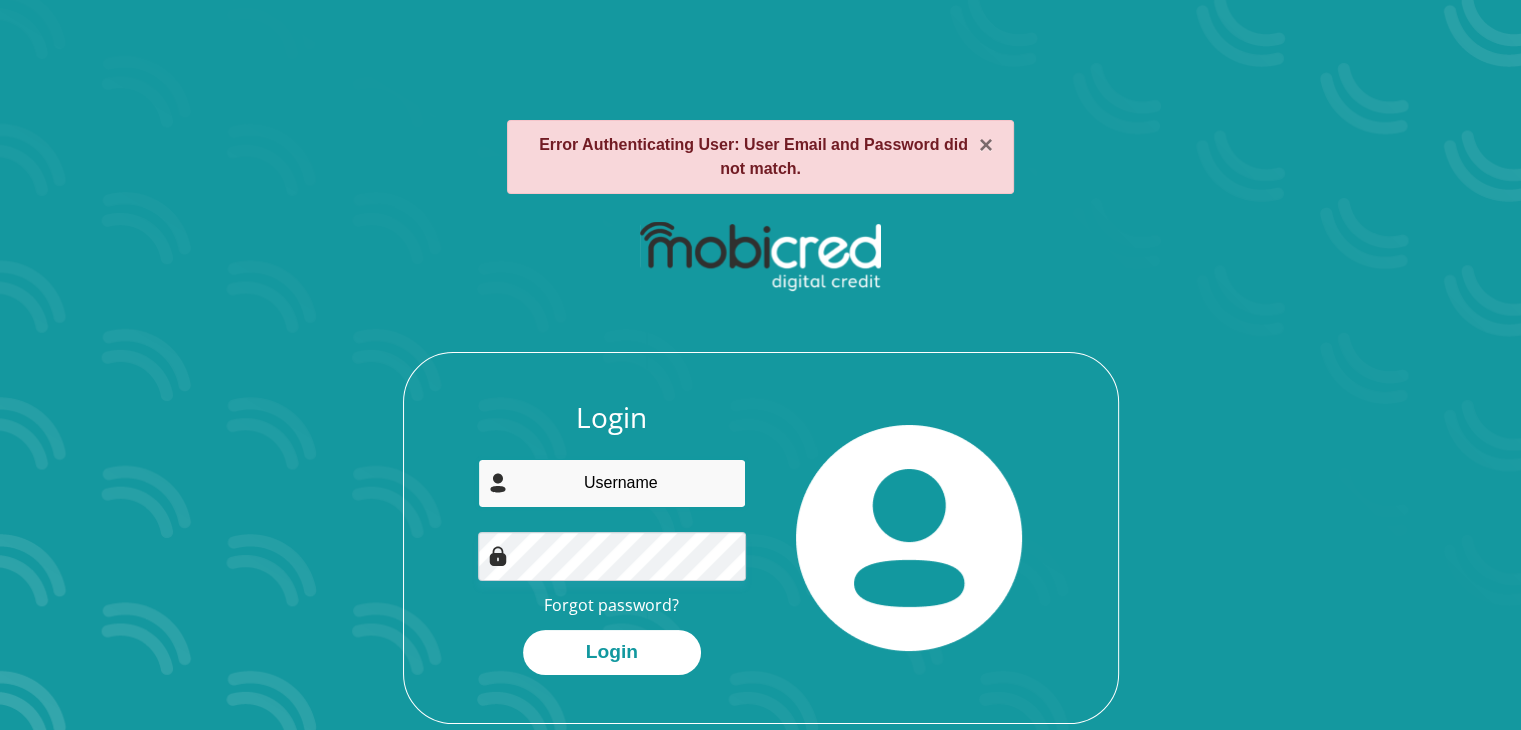click at bounding box center (612, 483) 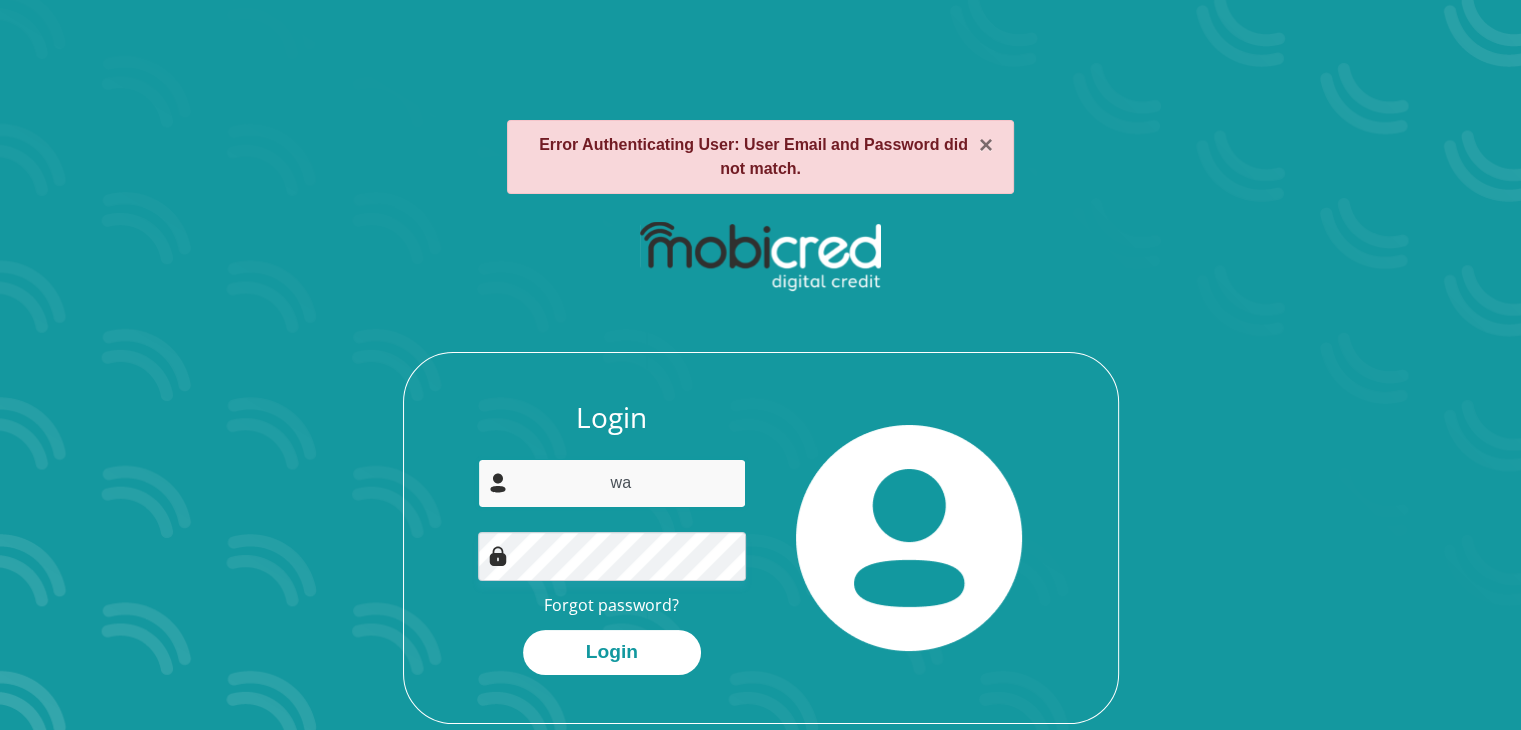 type on "waynesdh58@gmail.com" 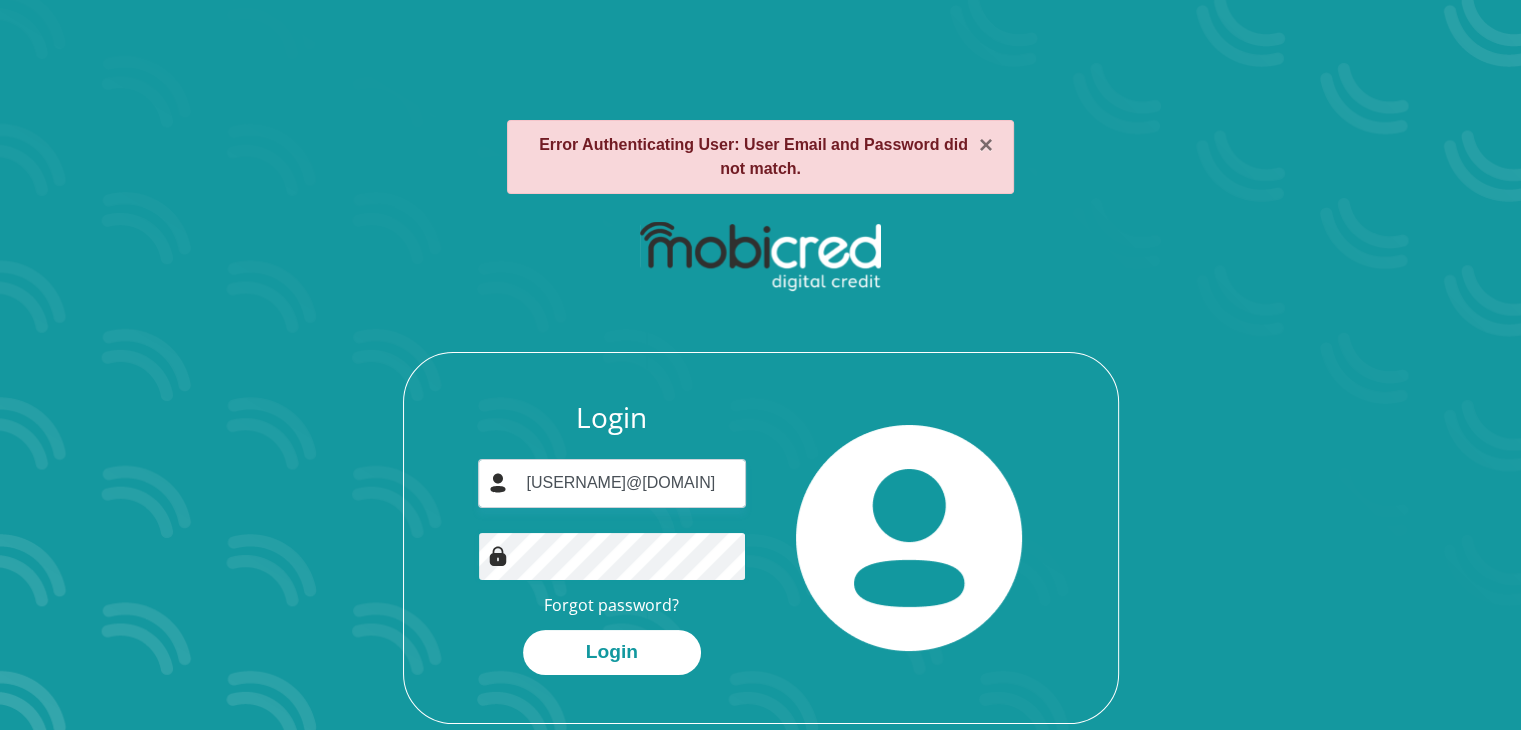 click on "Login" at bounding box center (612, 652) 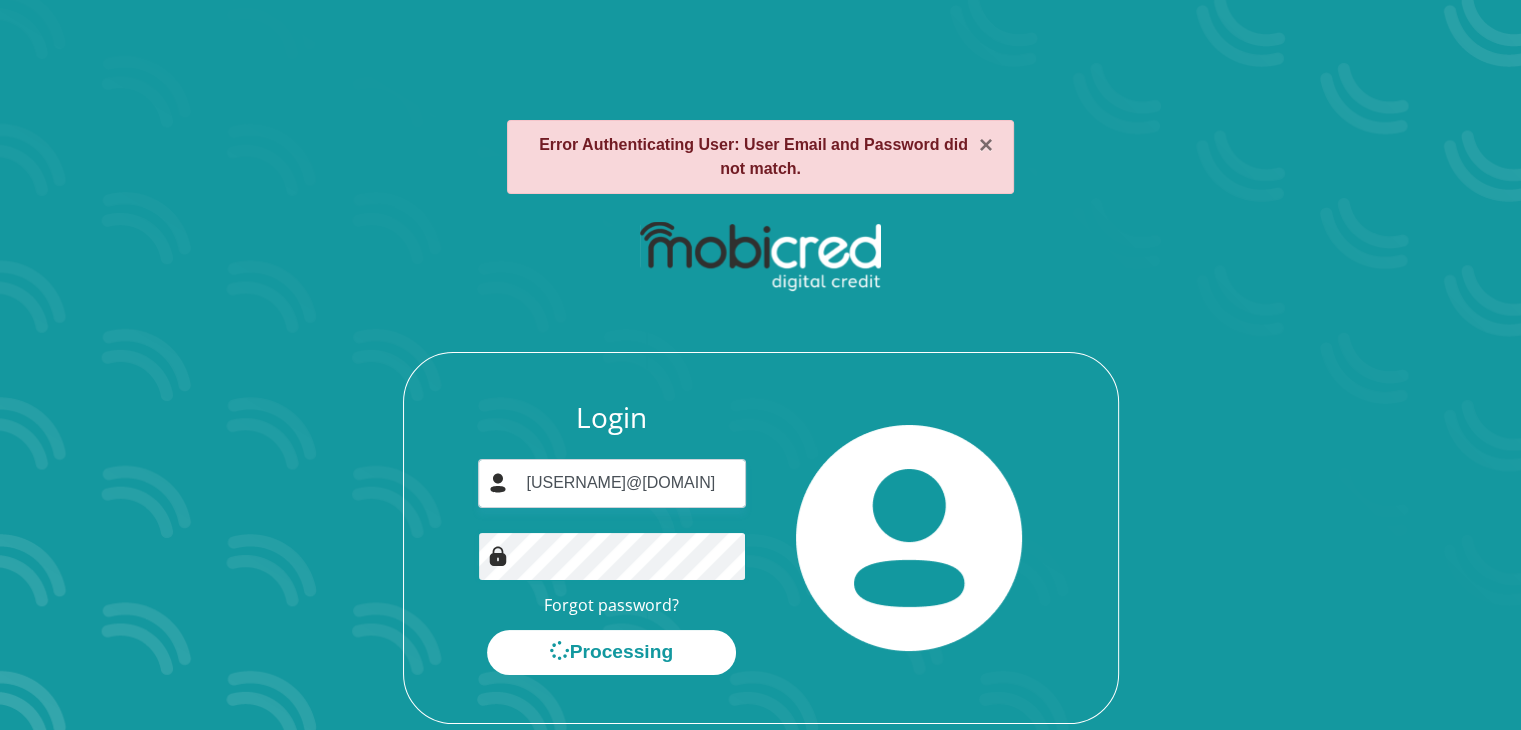 scroll, scrollTop: 0, scrollLeft: 0, axis: both 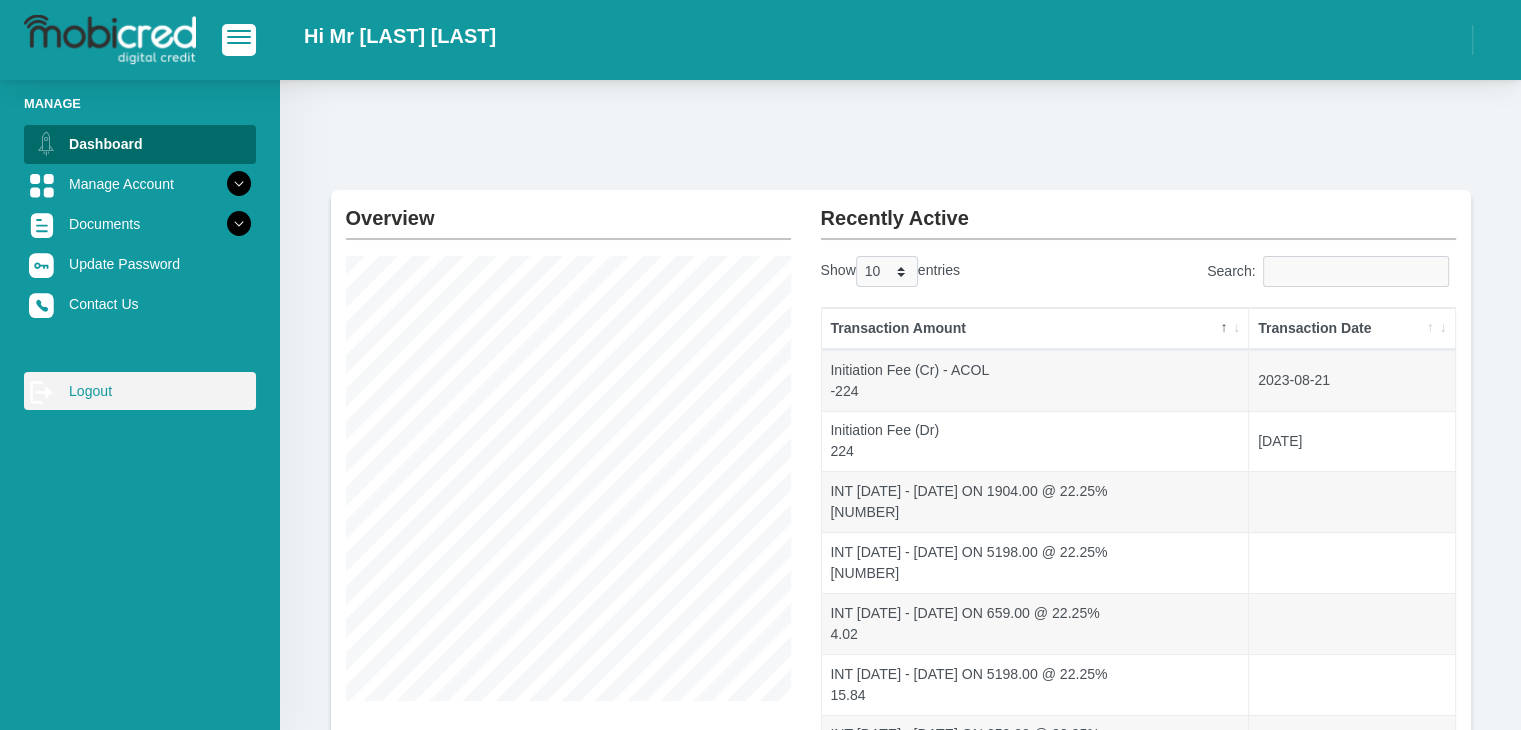 click on "log out
Logout" at bounding box center [140, 391] 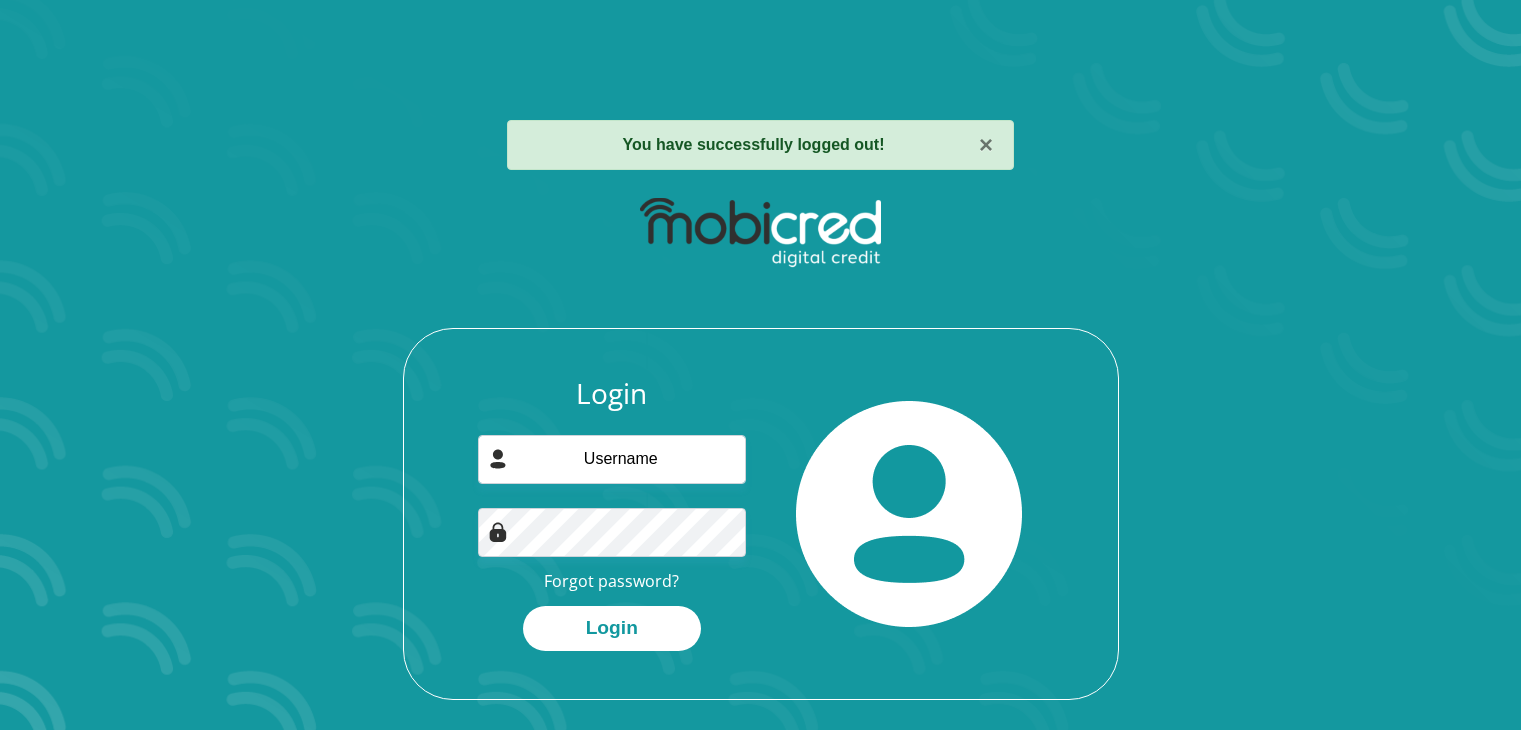 scroll, scrollTop: 0, scrollLeft: 0, axis: both 